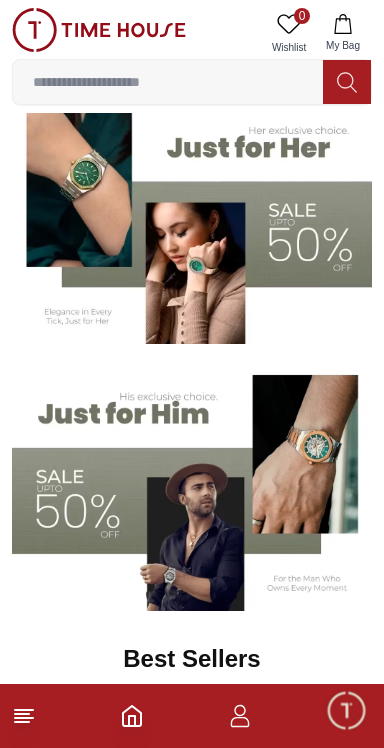 scroll, scrollTop: 185, scrollLeft: 0, axis: vertical 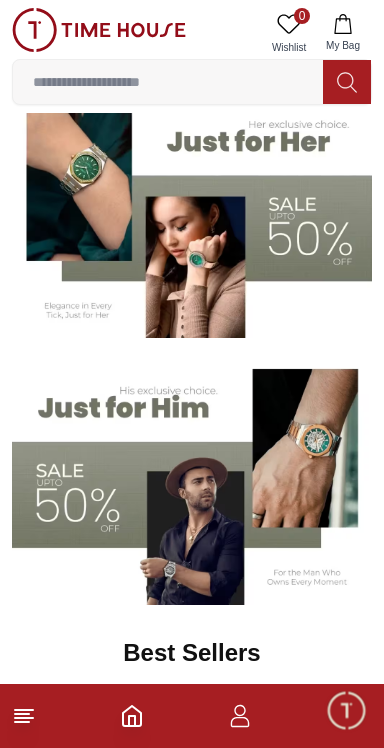 click at bounding box center [192, 479] 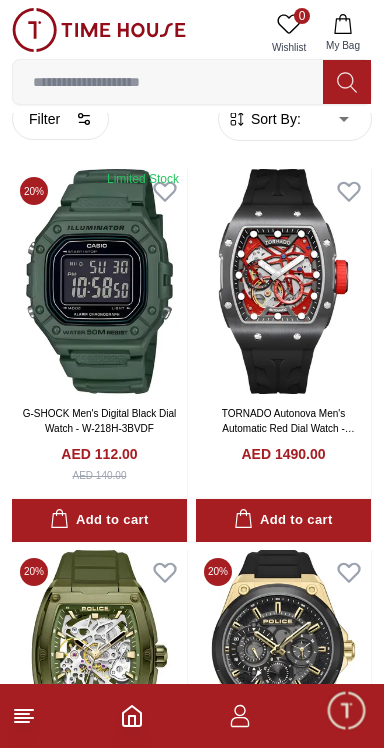 scroll, scrollTop: 0, scrollLeft: 0, axis: both 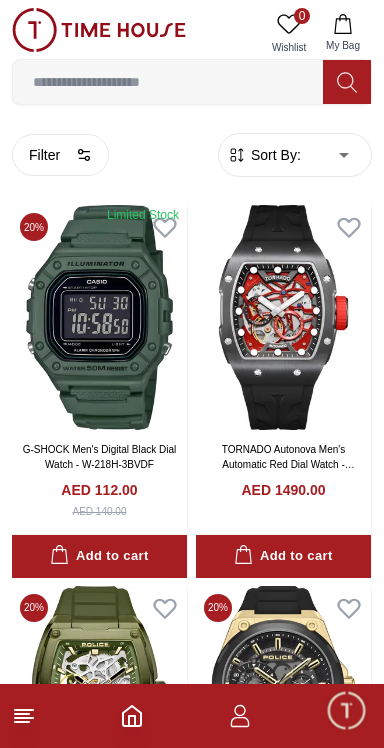 click on "100% Genuine products with International Warranty Shop From [COUNTRY] | العربية |     Currency    | 0 Wishlist My Bag Help Our Stores My Account 0 Wishlist My Bag Home    Filter By Clear Brands Quantum Lee Cooper Slazenger Kenneth Scott Astro Ecstacy Tornado CASIO CITIZEN GUESS ORIENT Police Ducati CERRUTI 1881 G-Shock Tsar Bomba Ciga Design Color Black Green Blue Red Dark Blue Silver Silver / Black Orange Rose Gold Grey White White / Rose Gold Silver / Silver Dark Blue / Silver Silver / Gold Silver / Rose Gold Black / Black Black / Silver Black / Rose Gold Gold Yellow Brown White / Silver Light Blue Black /Rose Gold Black /Grey Black /Red Black /Black Black / Rose Gold / Black Rose Gold / Black Rose Gold / Black / Black Pink Green /Silver Purple Silver Silver Silver / Blue Green / Green Blue / Black Blue / Blue Titanum Navy Blue Military Green Blue / Silver Champagne White / Gold White / Gold  Black  Ivory Green / Silver Blue  Army Green Camouflage Silver / White / Rose Gold Black / Blue Clasp 1" at bounding box center (192, 2103) 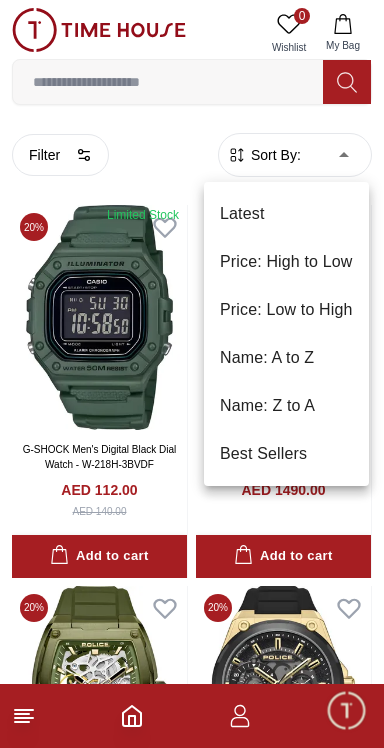 click at bounding box center [192, 374] 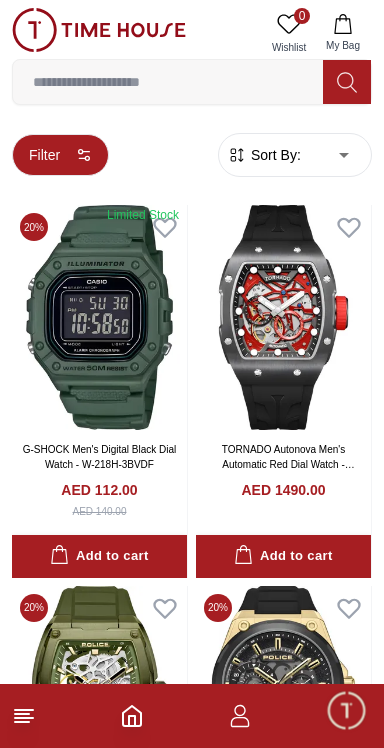 click on "Filter" at bounding box center (60, 155) 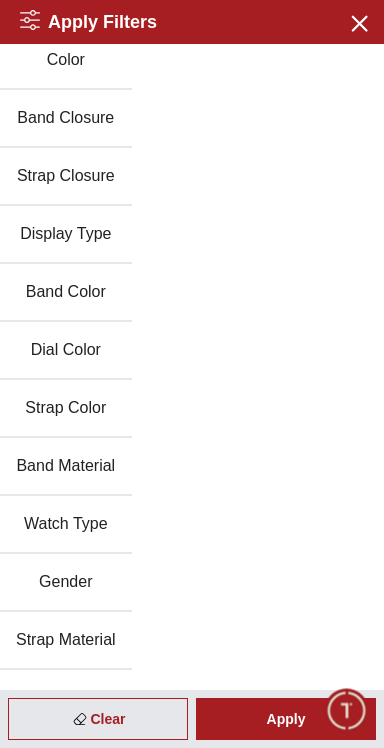 scroll, scrollTop: 221, scrollLeft: 0, axis: vertical 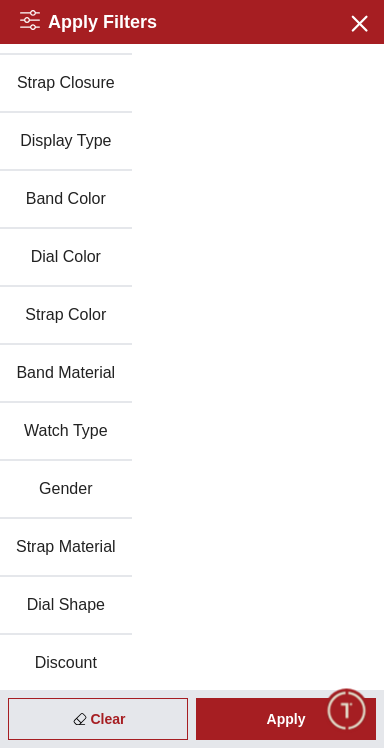 click on "Discount" at bounding box center [66, 664] 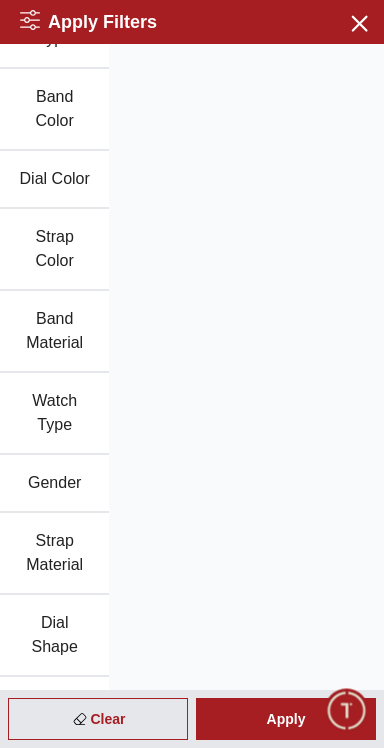 scroll, scrollTop: 413, scrollLeft: 0, axis: vertical 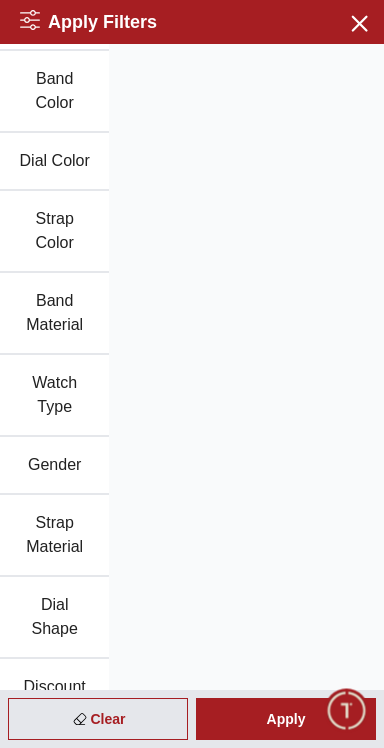 click on "Discount" at bounding box center [54, 688] 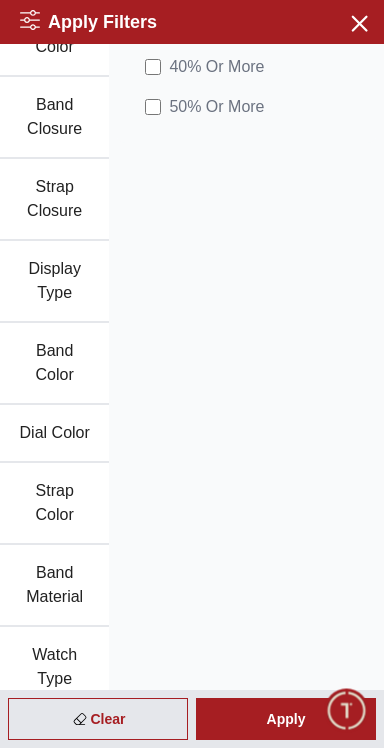 scroll, scrollTop: 0, scrollLeft: 0, axis: both 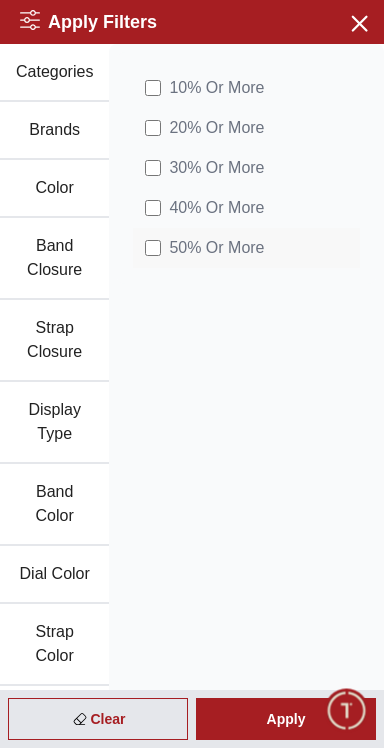 click on "50 % Or More" at bounding box center [216, 248] 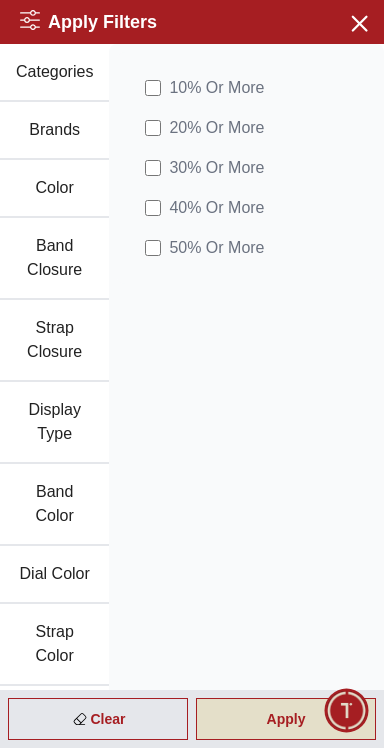 click on "Apply" at bounding box center (286, 719) 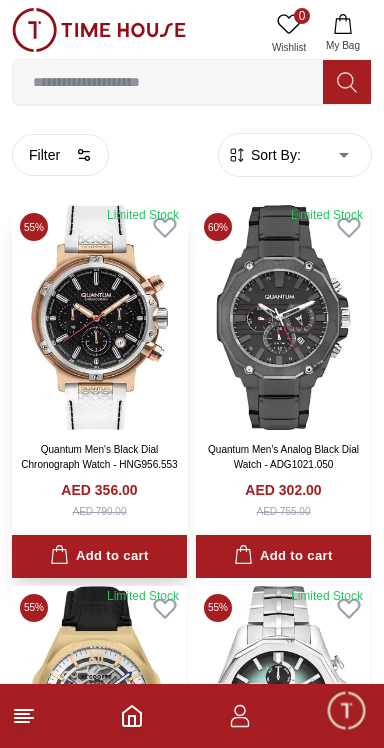 click at bounding box center [99, 317] 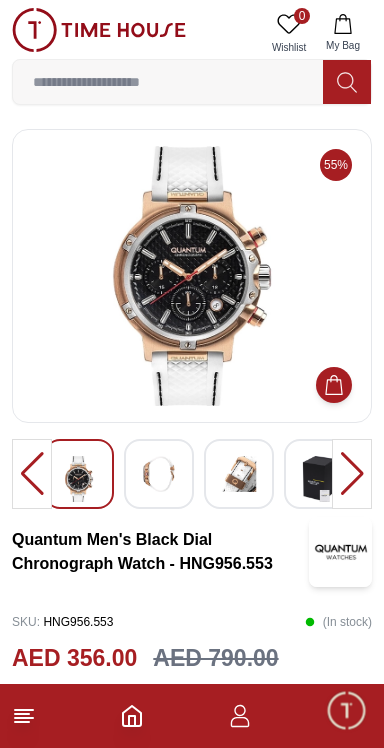 click at bounding box center (192, 276) 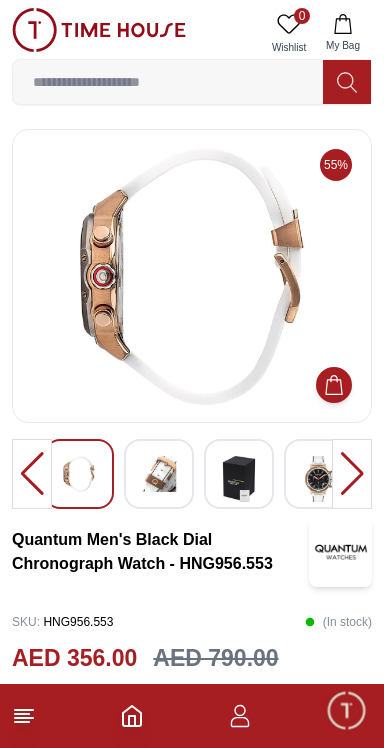 click at bounding box center [159, 474] 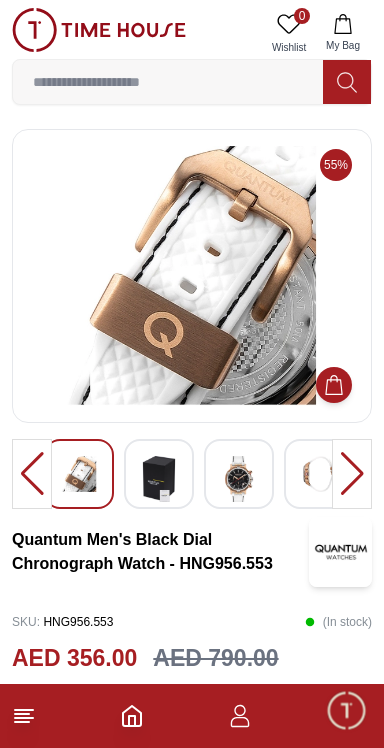 click at bounding box center (159, 479) 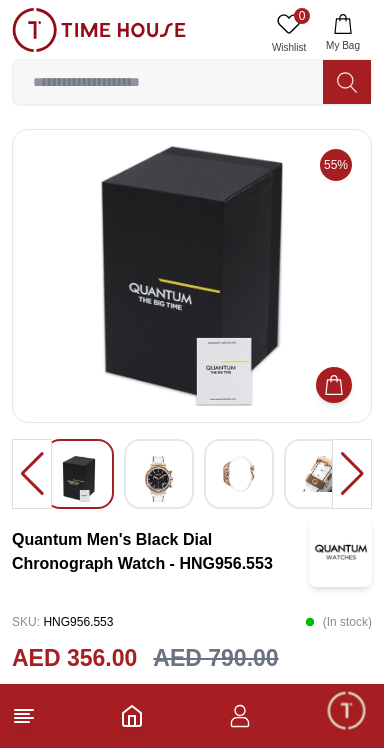 click at bounding box center (239, 474) 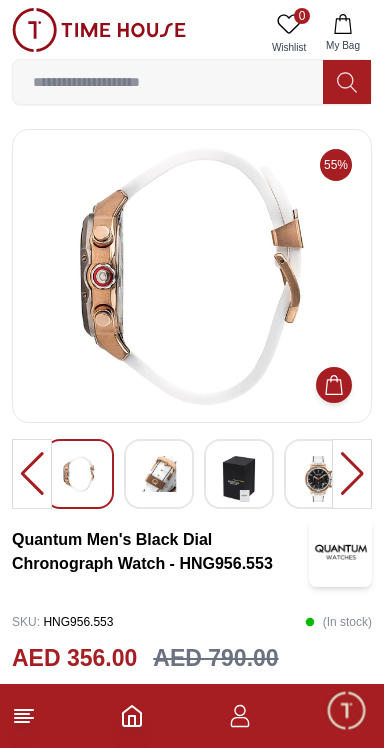 click at bounding box center [239, 479] 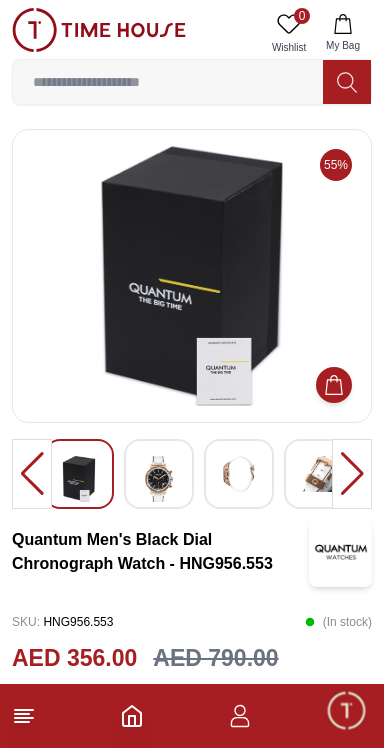 click at bounding box center (239, 474) 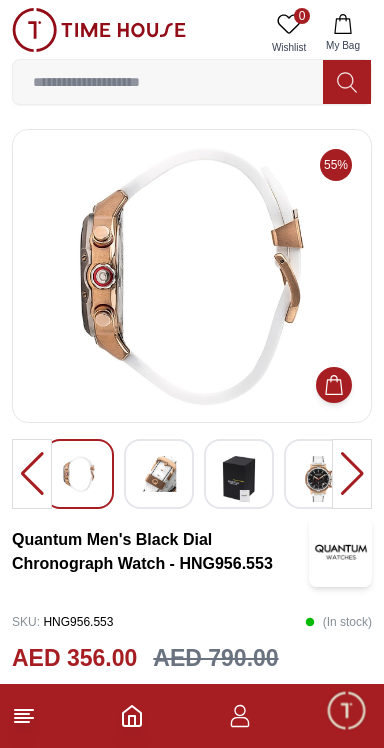 click at bounding box center [319, 479] 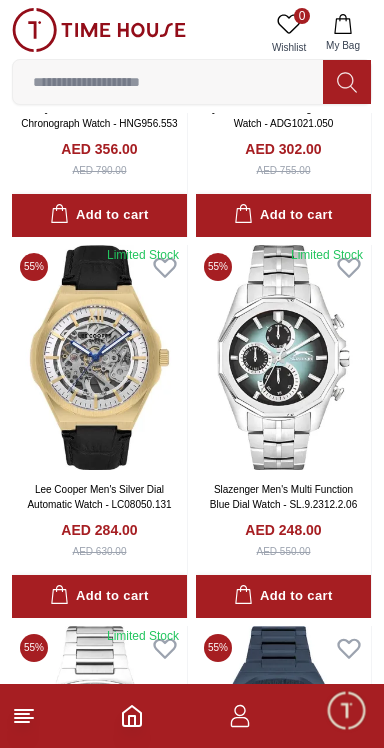 scroll, scrollTop: 0, scrollLeft: 0, axis: both 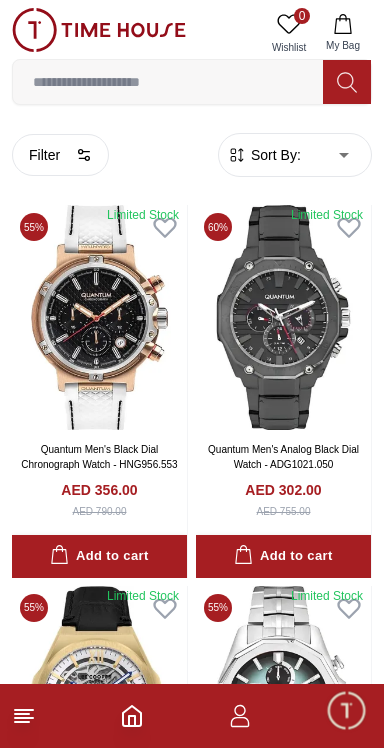 click on "100% Genuine products with International Warranty Shop From [COUNTRY] | العربية |     Currency    | 0 Wishlist My Bag Help Our Stores My Account 0 Wishlist My Bag Home    Filter By Clear Brands Quantum Lee Cooper Slazenger Kenneth Scott Astro Ecstacy Color Black Green Blue Red Dark Blue Silver Silver / Black Orange Rose Gold Grey White White / Rose Gold Silver / Silver Dark Blue / Silver Silver / Gold Silver / Rose Gold Black / Black Black / Silver Black / Rose Gold Gold Yellow Brown White / Silver Light Blue Black /Rose Gold Black /Grey Black /Red Black /Black Black / Rose Gold / Black Rose Gold / Black Rose Gold / Black / Black Pink Green /Silver Purple Silver Silver Silver / Blue Green / Green Blue / Black Blue / Blue Titanum Navy Blue Military Green Blue / Silver Champagne White / Gold White / Gold  Black  Ivory Green / Silver Blue  Army Green Camouflage Silver / White / Rose Gold Black / Blue MOP White Black/Silver Blue/Silver Navy blue Cadet Blue Gold / Green Blue / Gold Silver  /  Silver 1" at bounding box center (192, 1697) 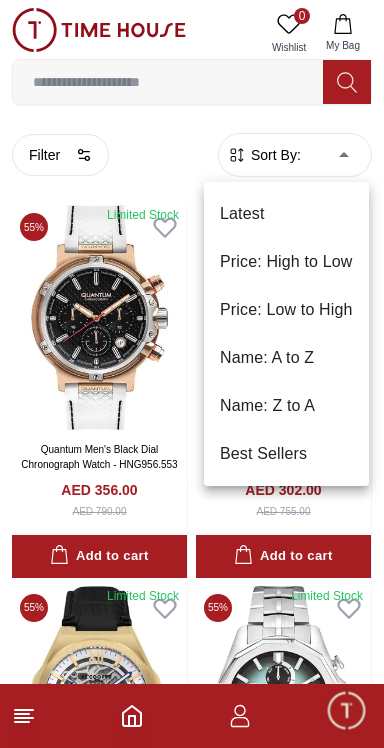 click on "Price: Low to High" at bounding box center [286, 310] 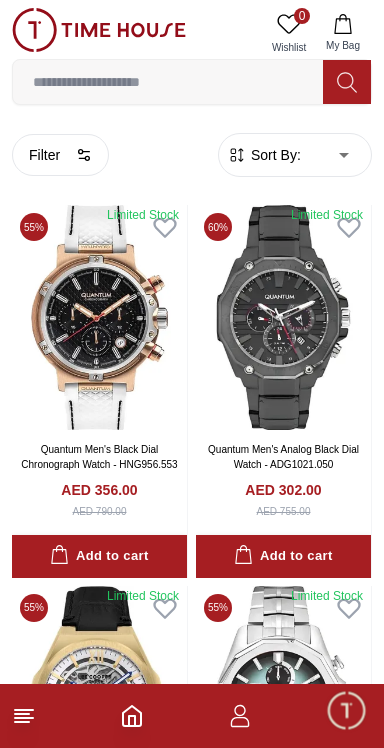 type on "*" 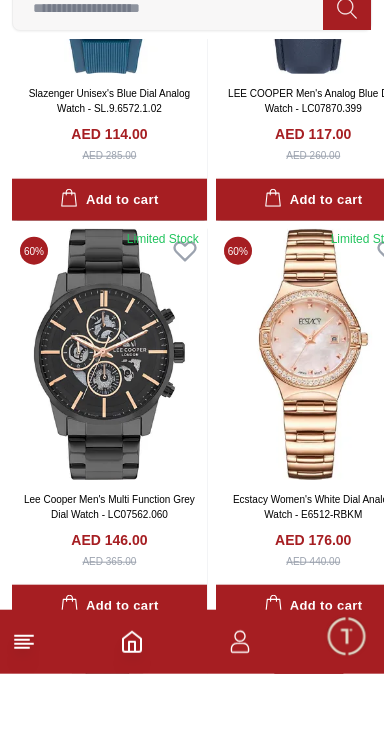 scroll, scrollTop: 1129, scrollLeft: 0, axis: vertical 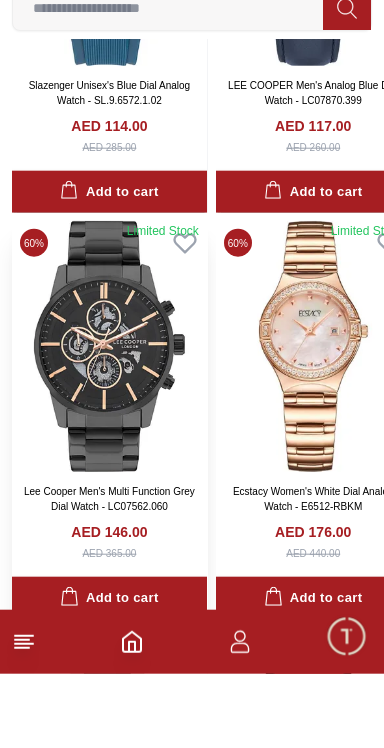 click at bounding box center (109, 420) 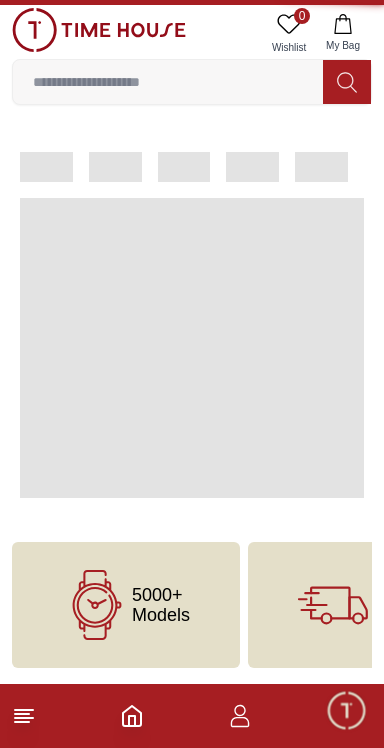 scroll, scrollTop: 0, scrollLeft: 0, axis: both 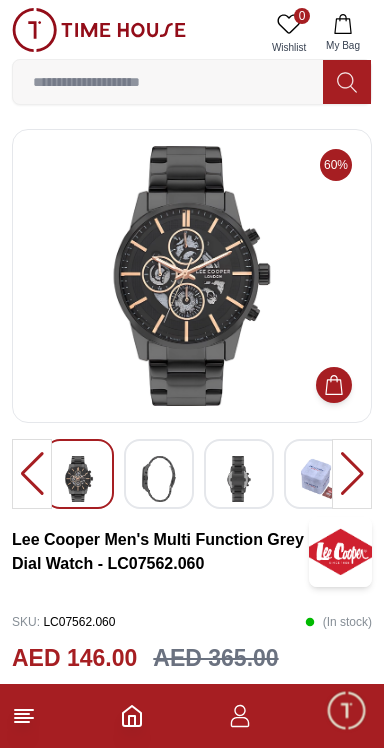 click at bounding box center [192, 276] 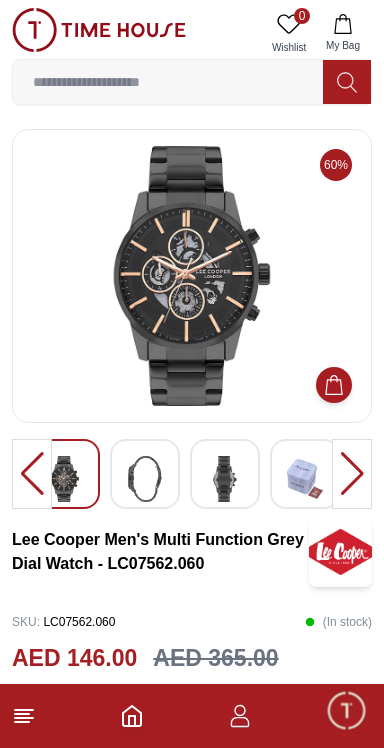 click at bounding box center (145, 479) 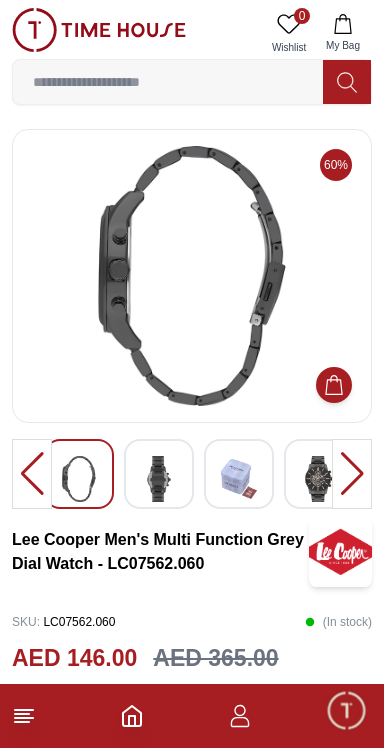 click at bounding box center (239, 479) 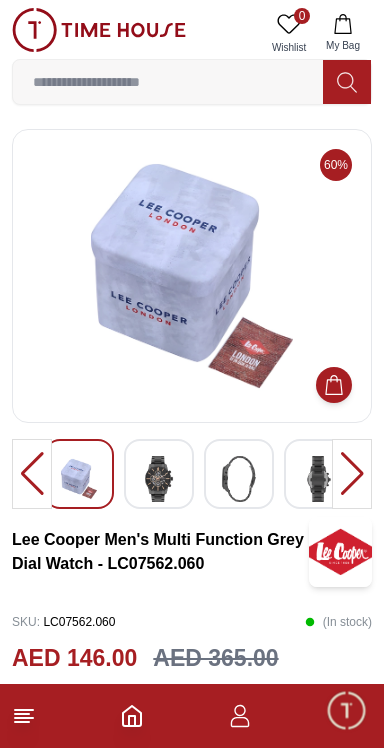 click at bounding box center [239, 479] 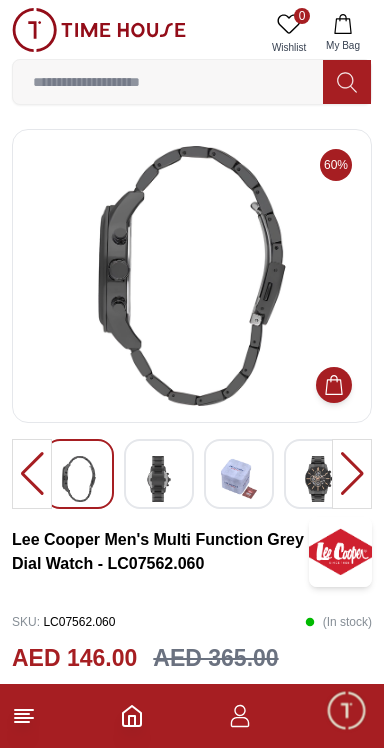 click at bounding box center (319, 479) 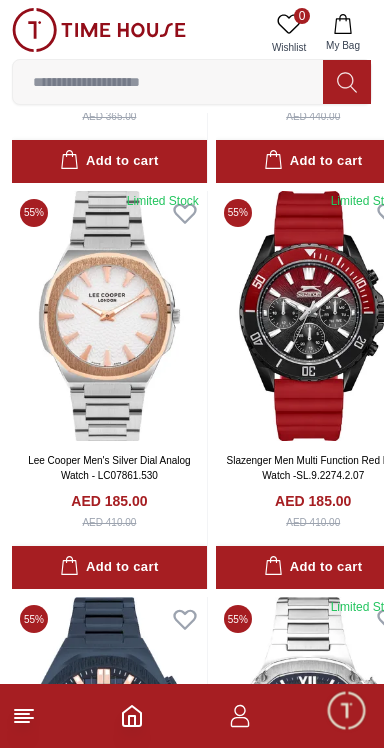 scroll, scrollTop: 1641, scrollLeft: 0, axis: vertical 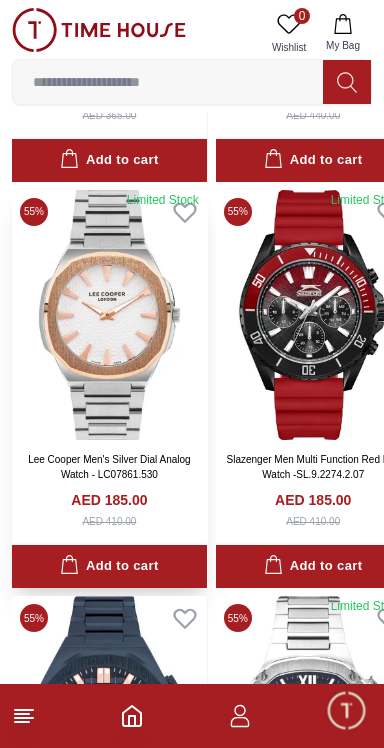 click at bounding box center [109, 315] 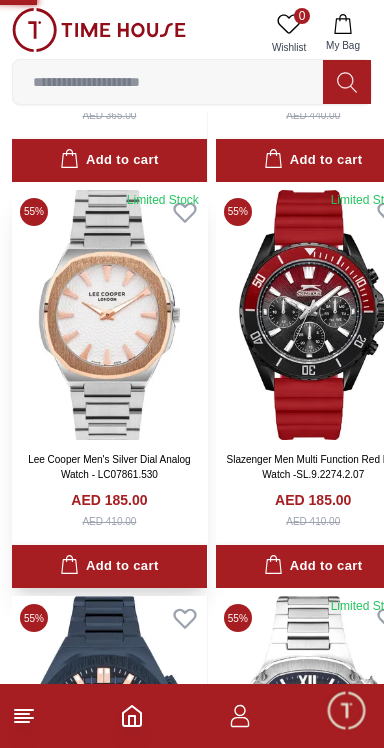 scroll, scrollTop: 0, scrollLeft: 0, axis: both 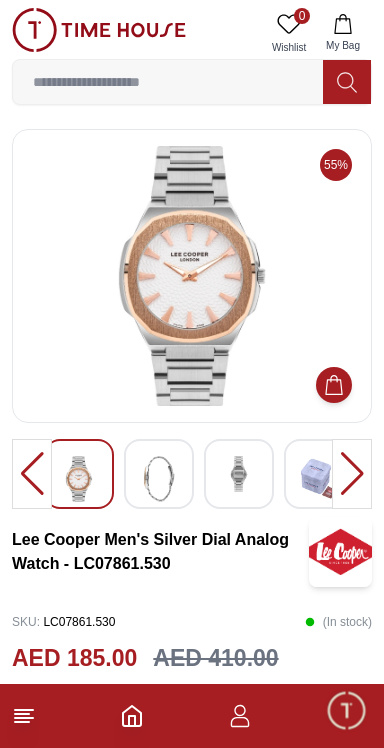 click at bounding box center [159, 479] 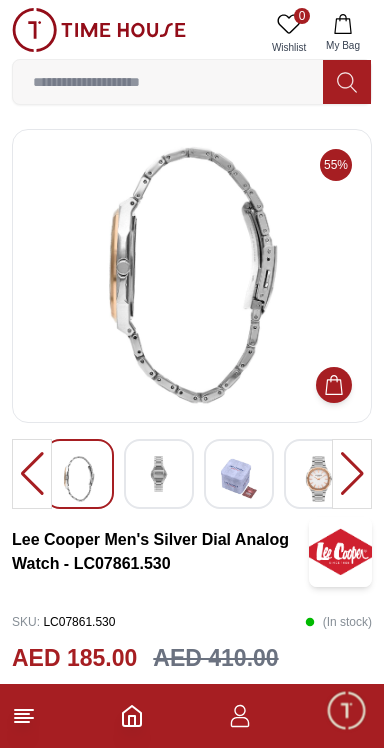 click at bounding box center [159, 474] 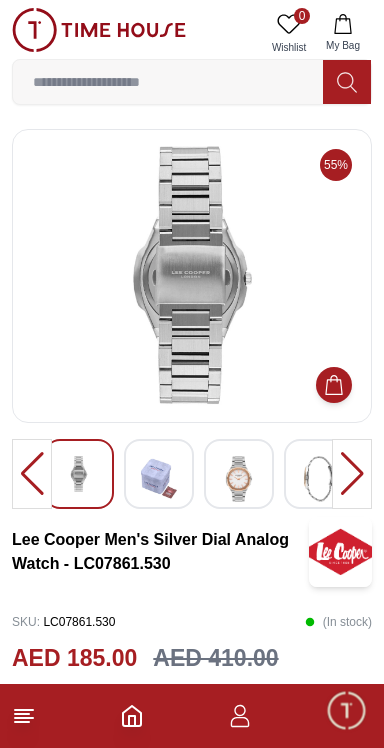 click at bounding box center [239, 479] 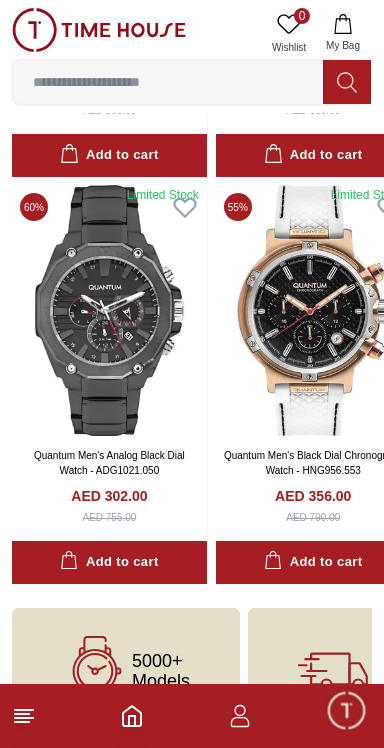 scroll, scrollTop: 2865, scrollLeft: 38, axis: both 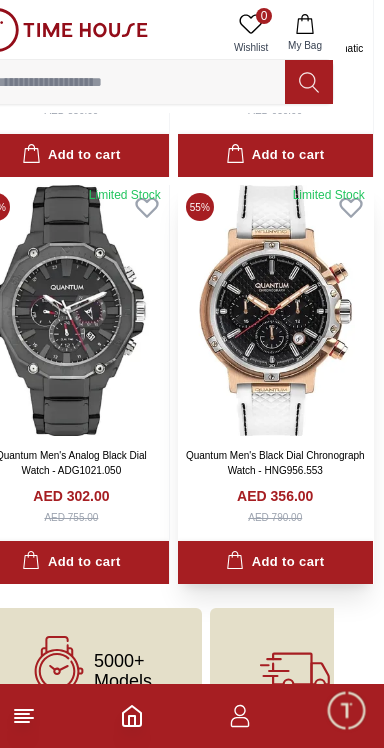 click at bounding box center (275, 310) 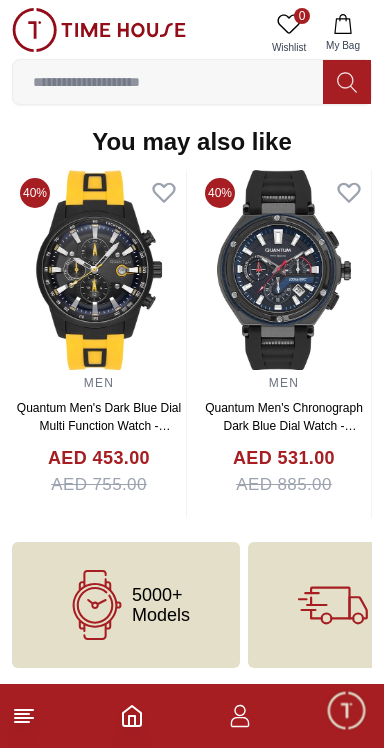 scroll, scrollTop: 0, scrollLeft: 0, axis: both 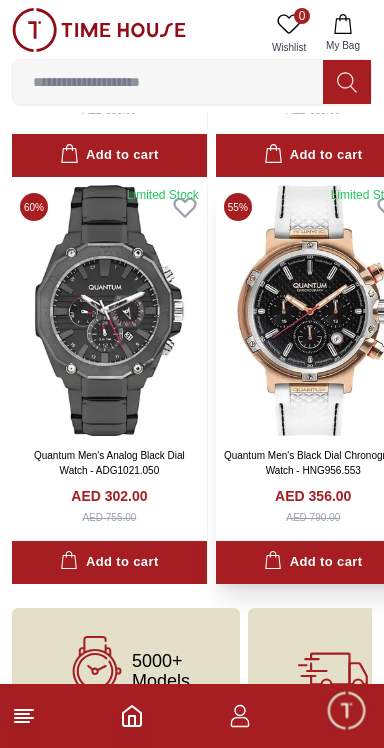 click at bounding box center [313, 310] 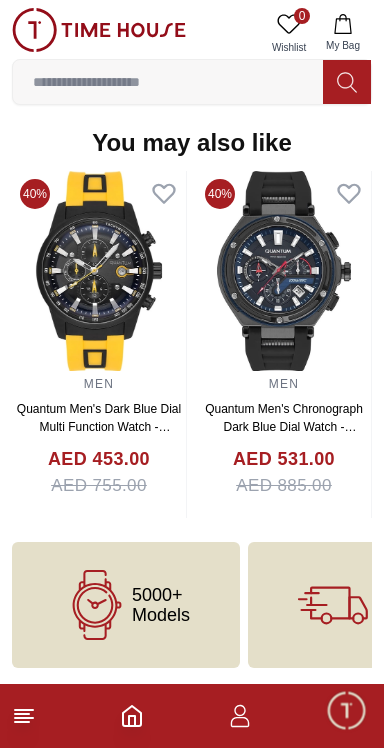 scroll, scrollTop: 0, scrollLeft: 0, axis: both 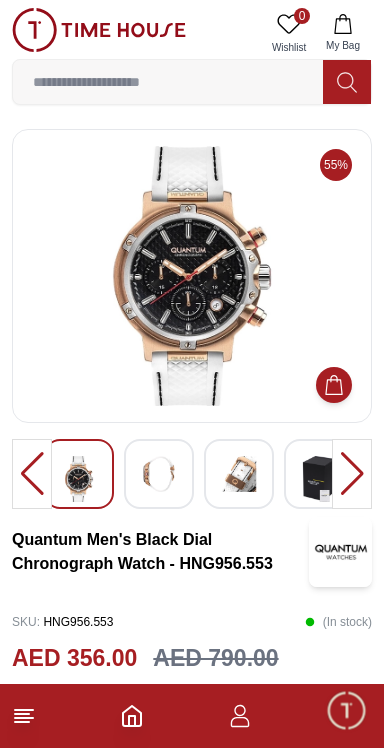click at bounding box center [159, 474] 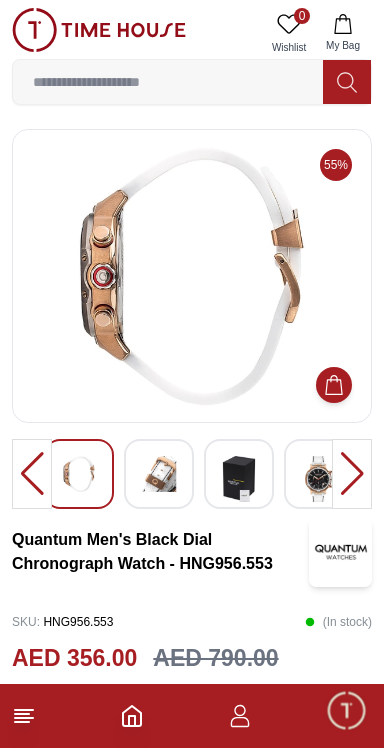 click at bounding box center [159, 474] 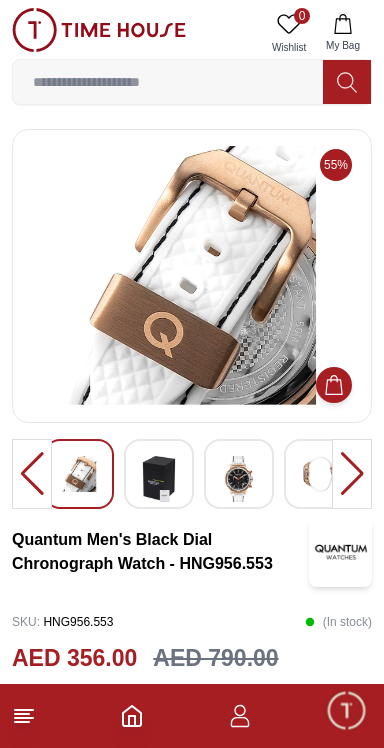 click at bounding box center [239, 479] 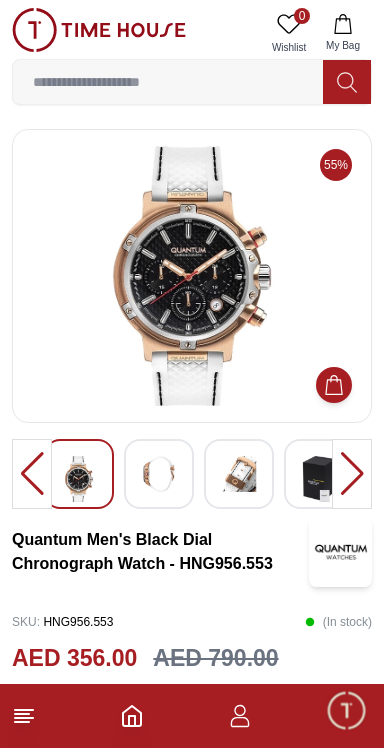 click at bounding box center [239, 474] 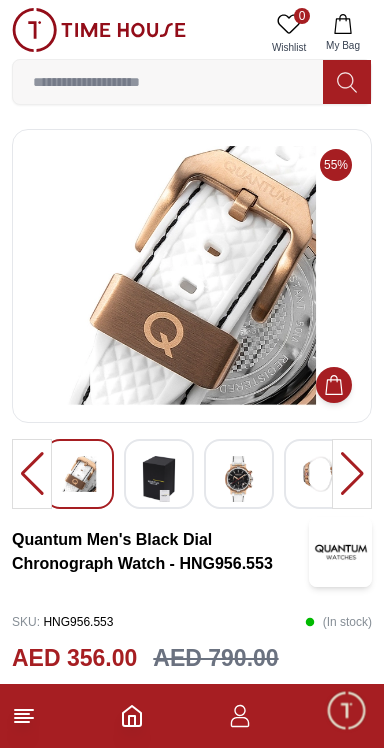 click at bounding box center [239, 479] 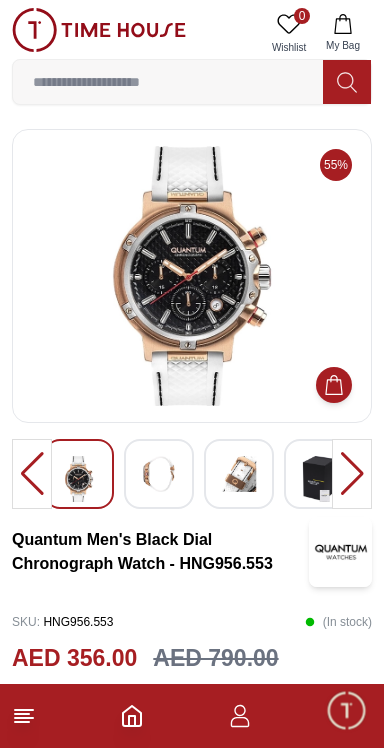 click at bounding box center [239, 474] 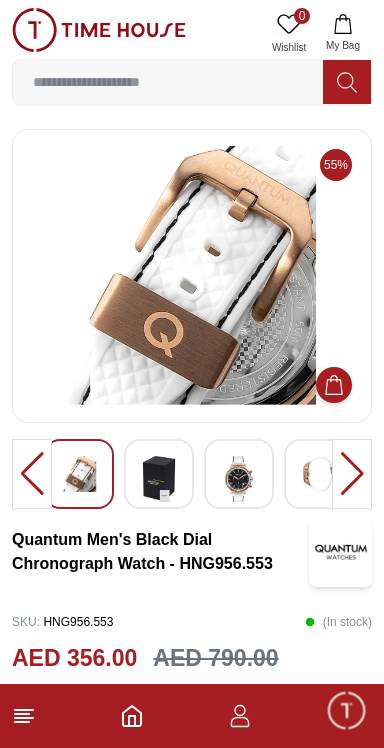 click at bounding box center (239, 474) 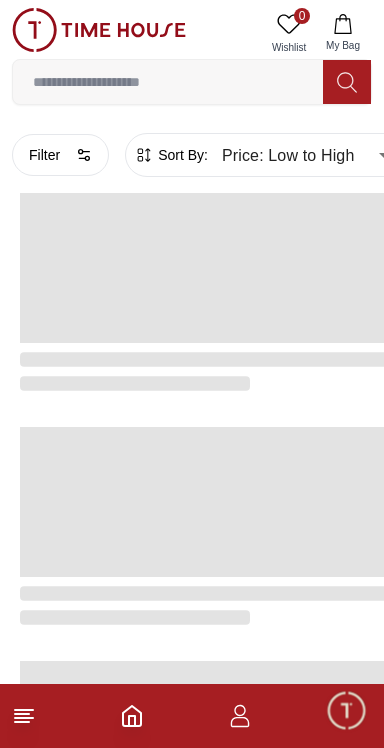 scroll, scrollTop: 2865, scrollLeft: 0, axis: vertical 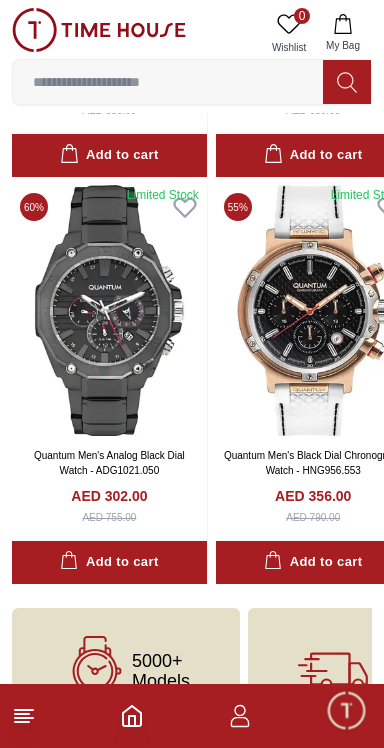 type on "******" 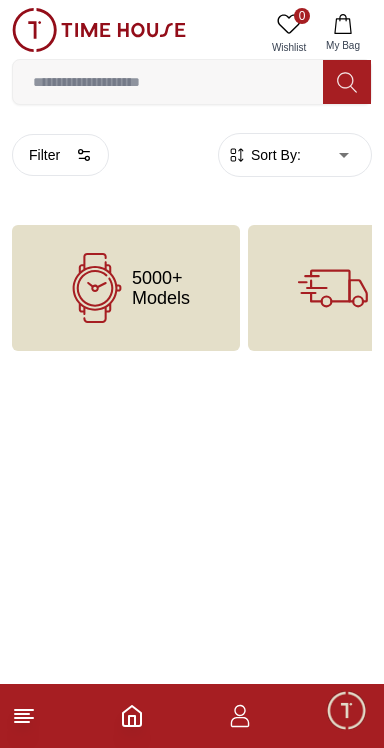 scroll, scrollTop: 0, scrollLeft: 0, axis: both 